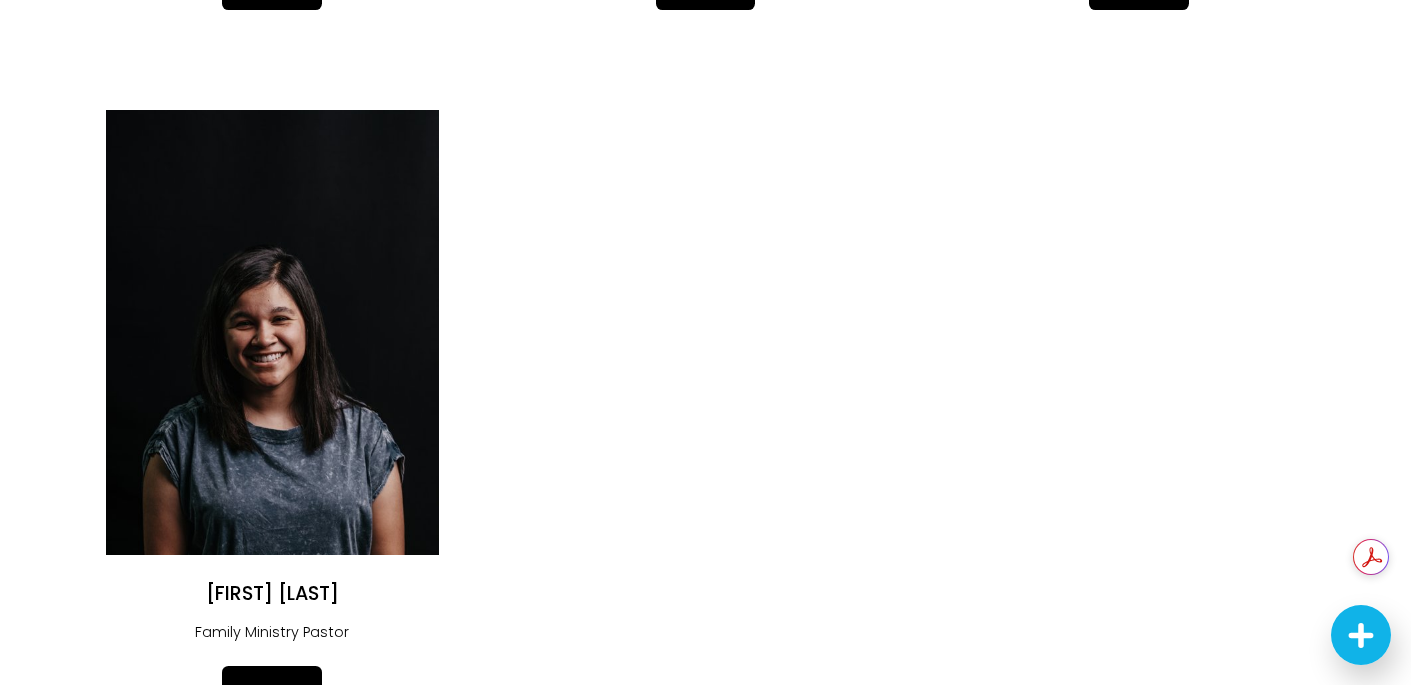 scroll, scrollTop: 3716, scrollLeft: 0, axis: vertical 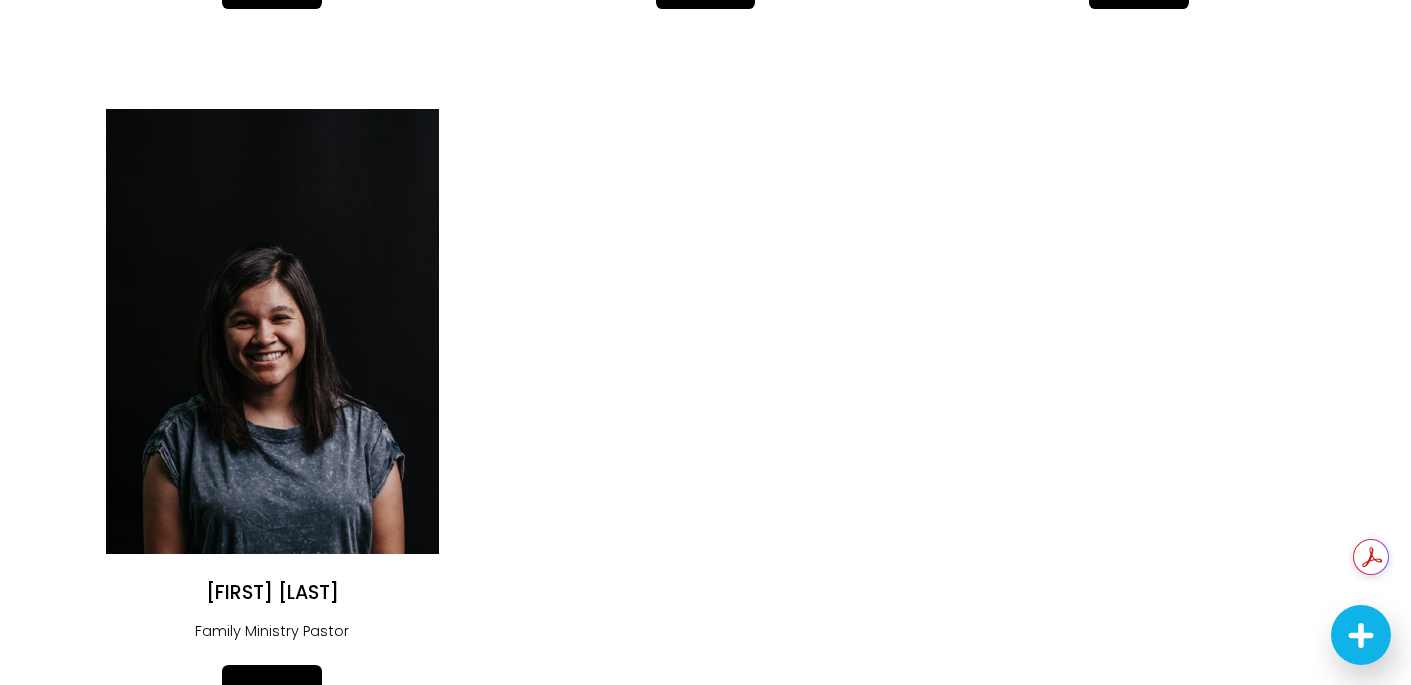click on "Justin Varughese
Lead Pastor
Click Here
Angélica Smith
Communications Director & Worship Leader
Email
Ariyana Rimson
Business Administrator & Care Ministry Director
Email
Email" 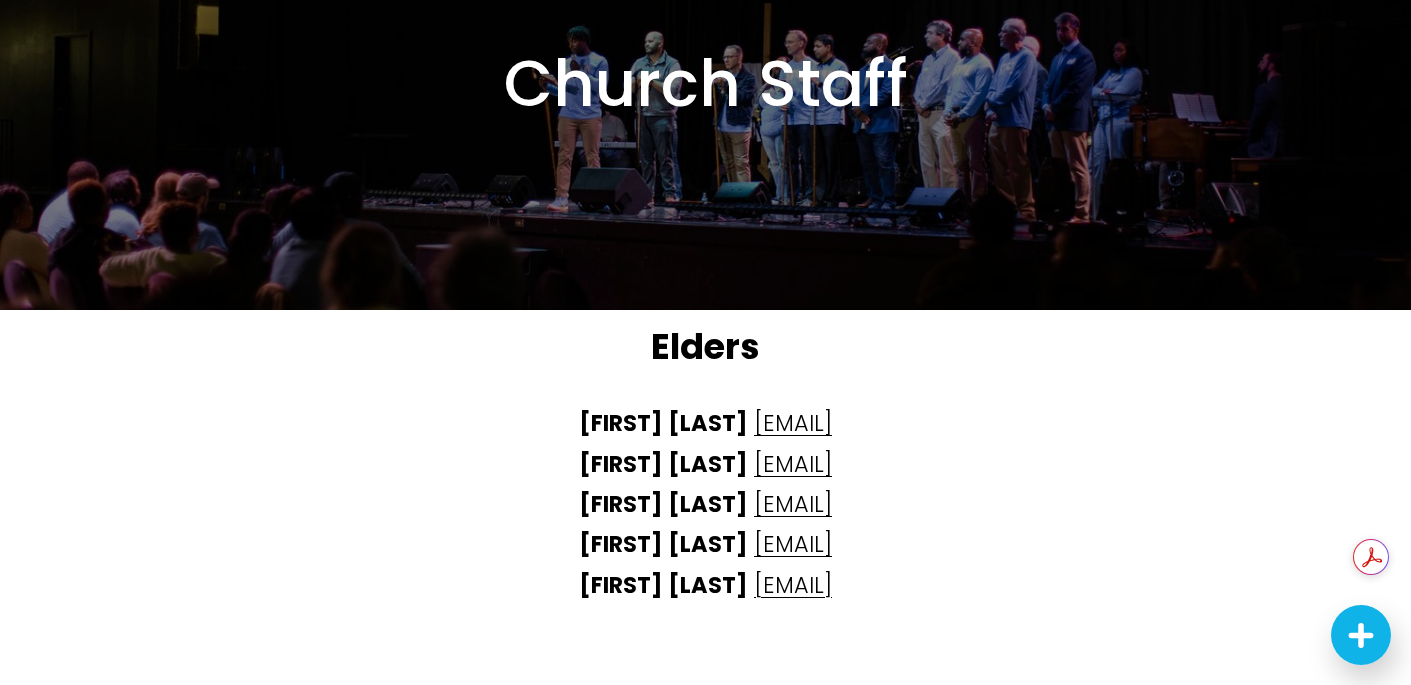 scroll, scrollTop: 4674, scrollLeft: 0, axis: vertical 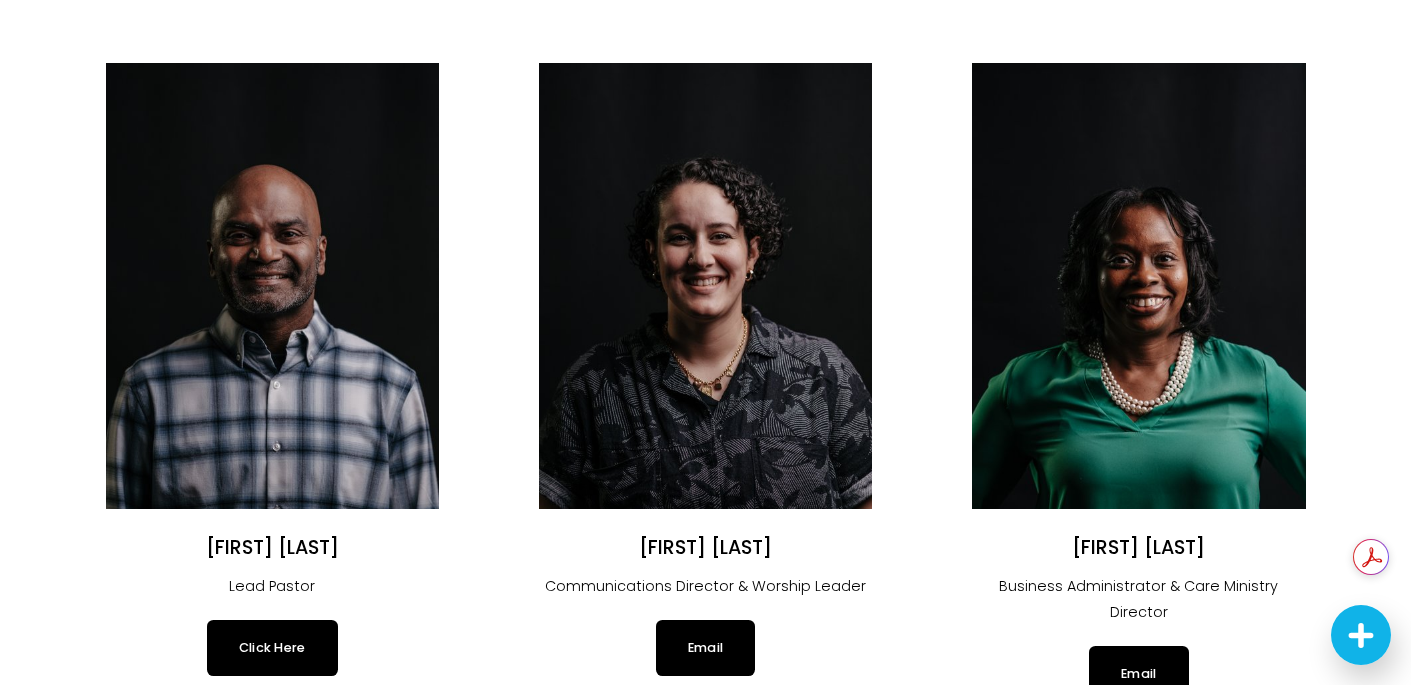 click 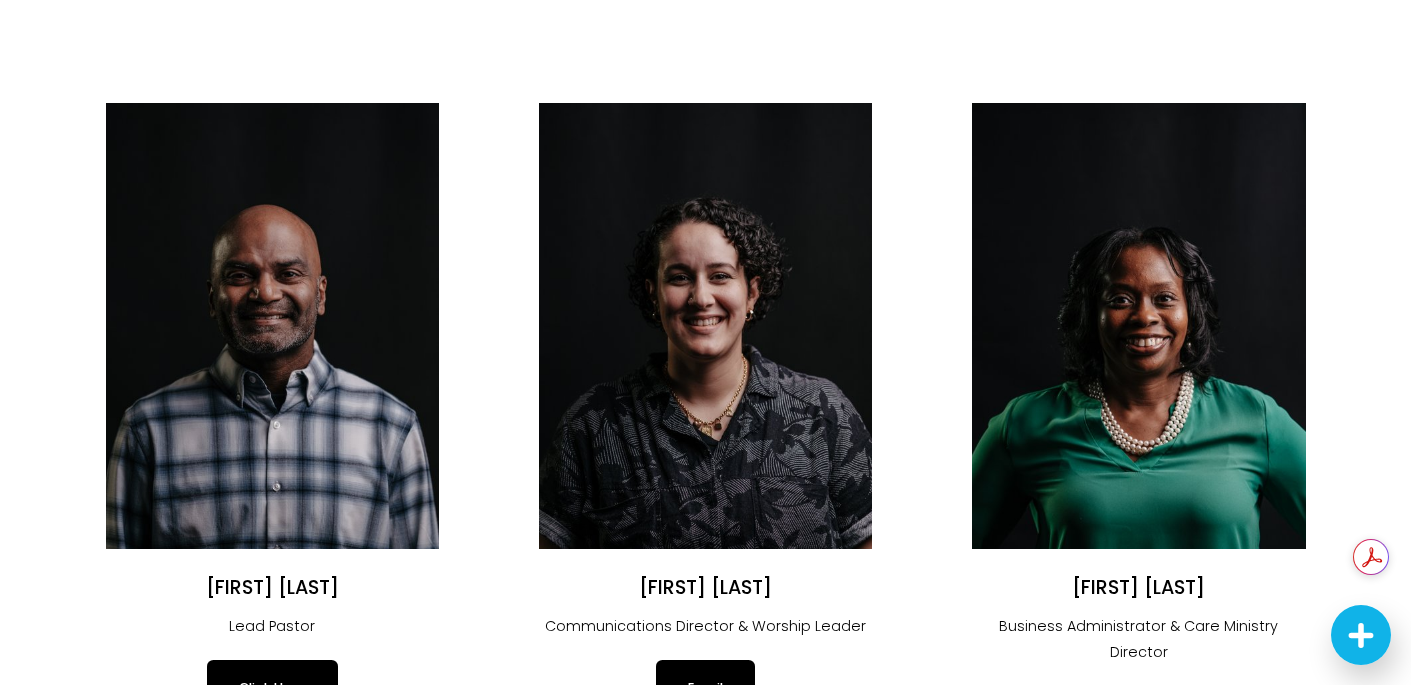 scroll, scrollTop: 0, scrollLeft: 0, axis: both 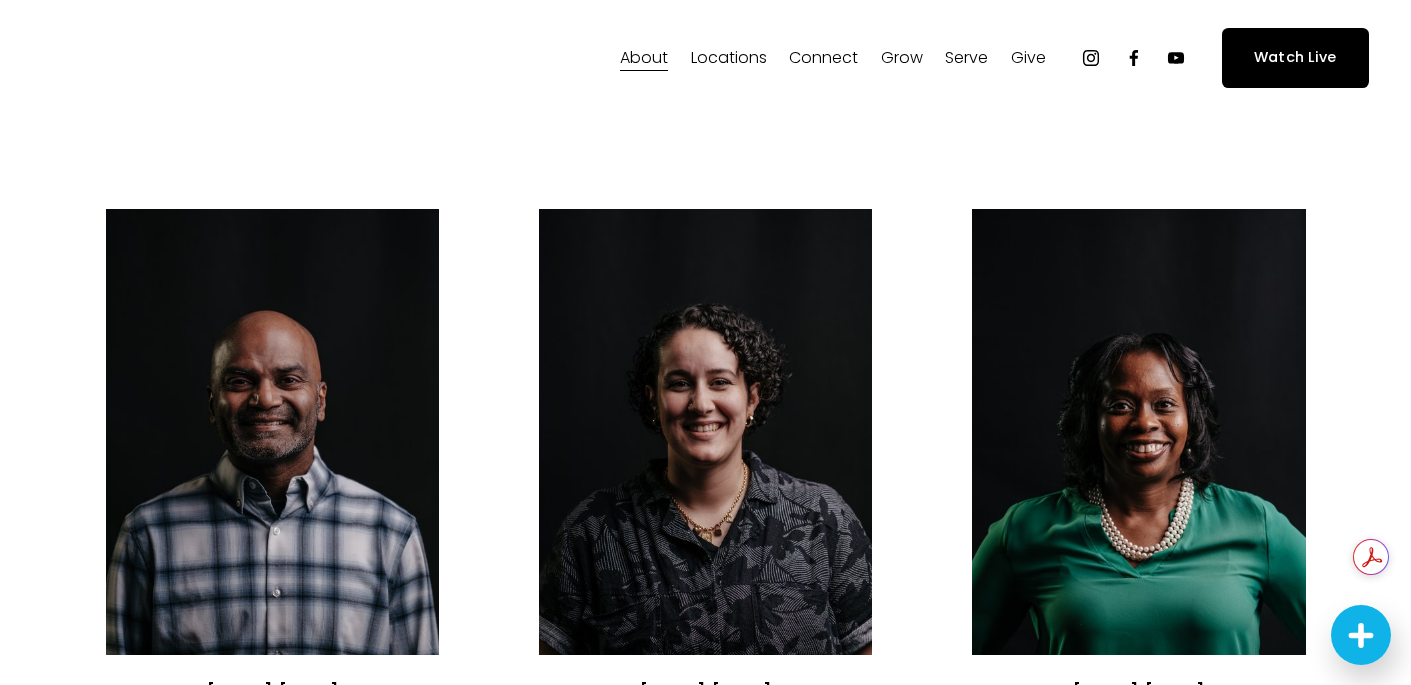 click on "Elder Nominations" at bounding box center (0, 0) 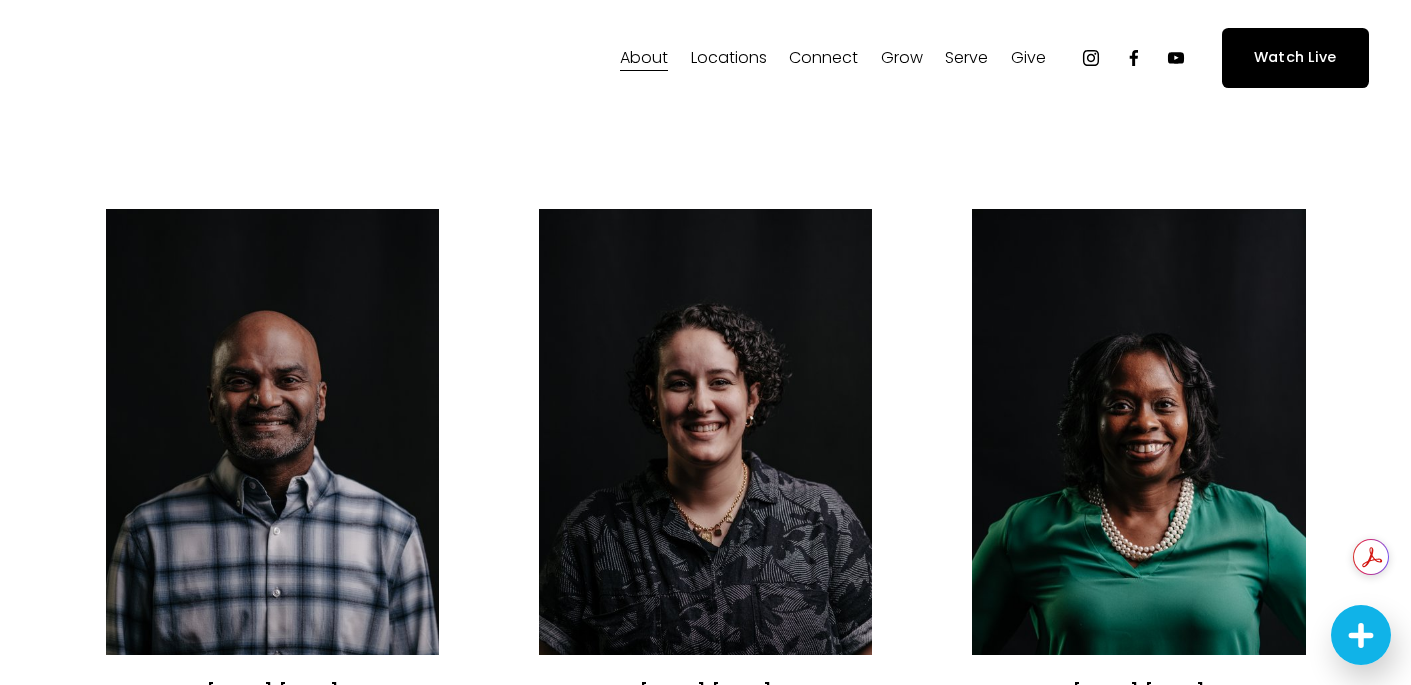 scroll, scrollTop: 0, scrollLeft: 0, axis: both 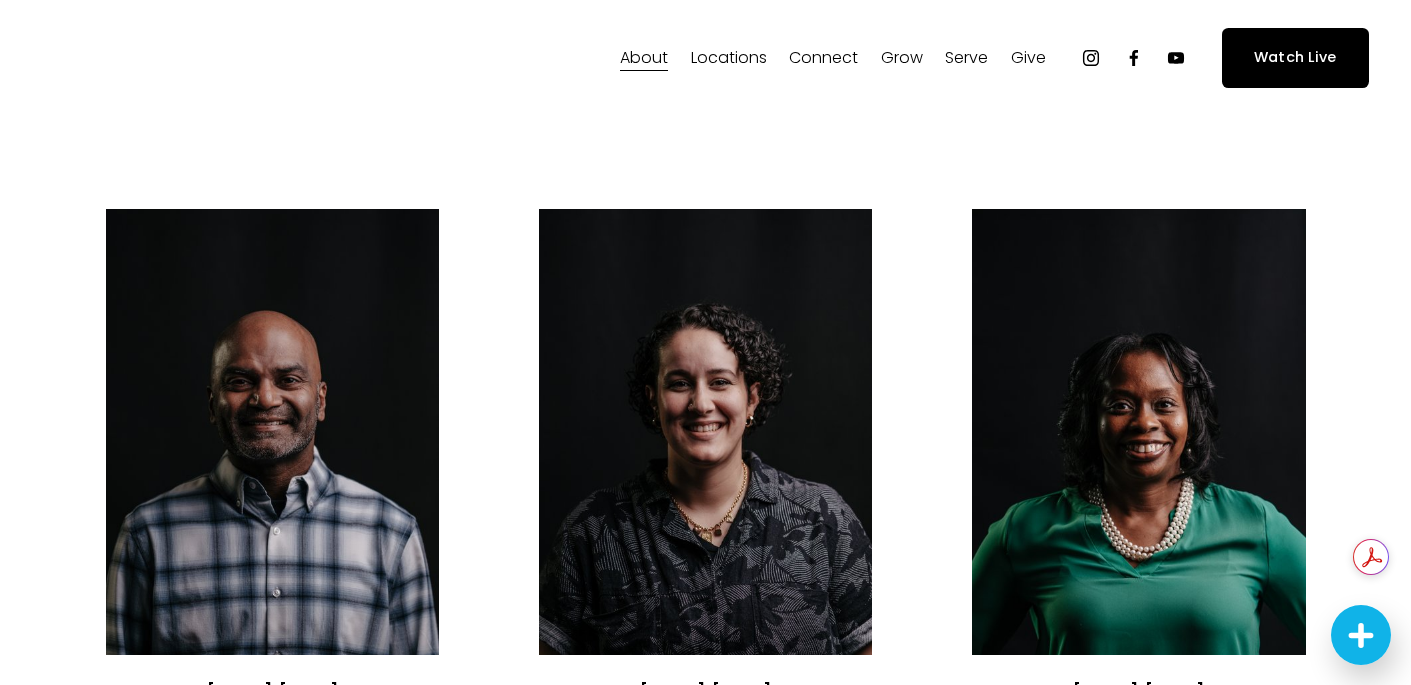 click on "Students" at bounding box center (0, 0) 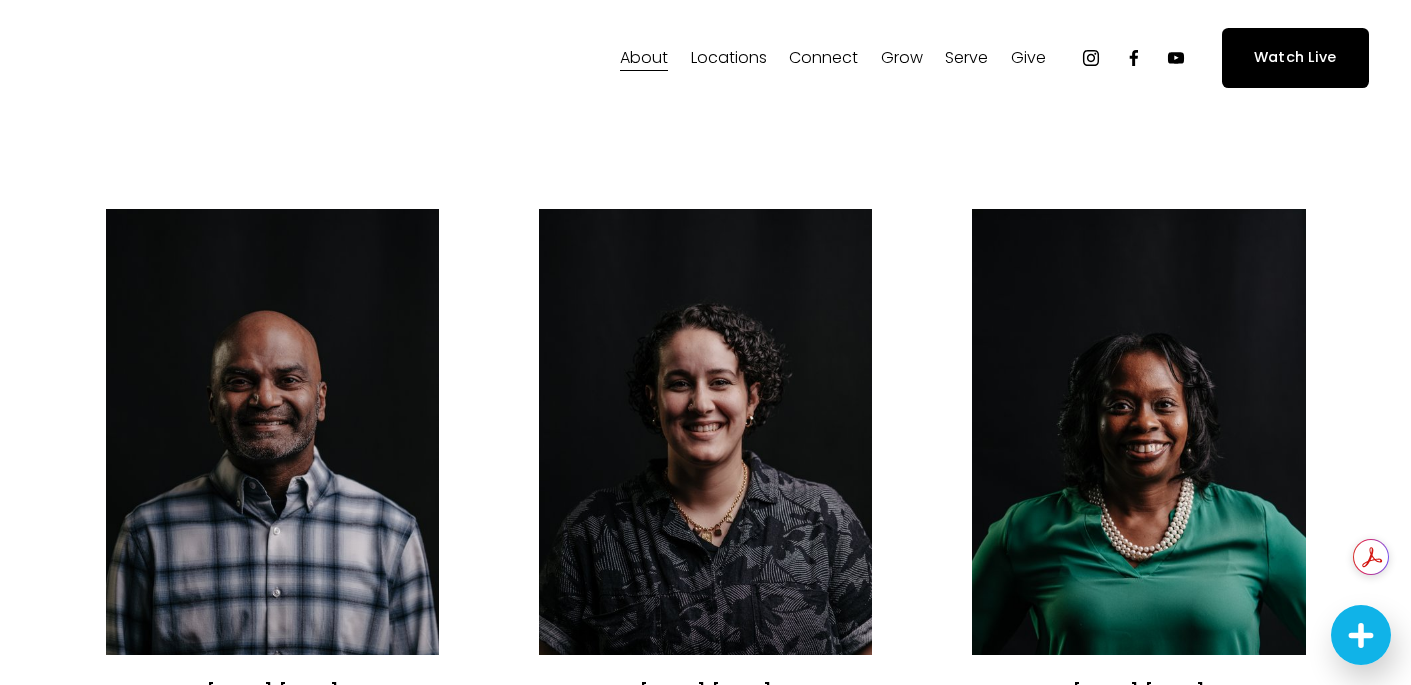 scroll, scrollTop: 0, scrollLeft: 0, axis: both 